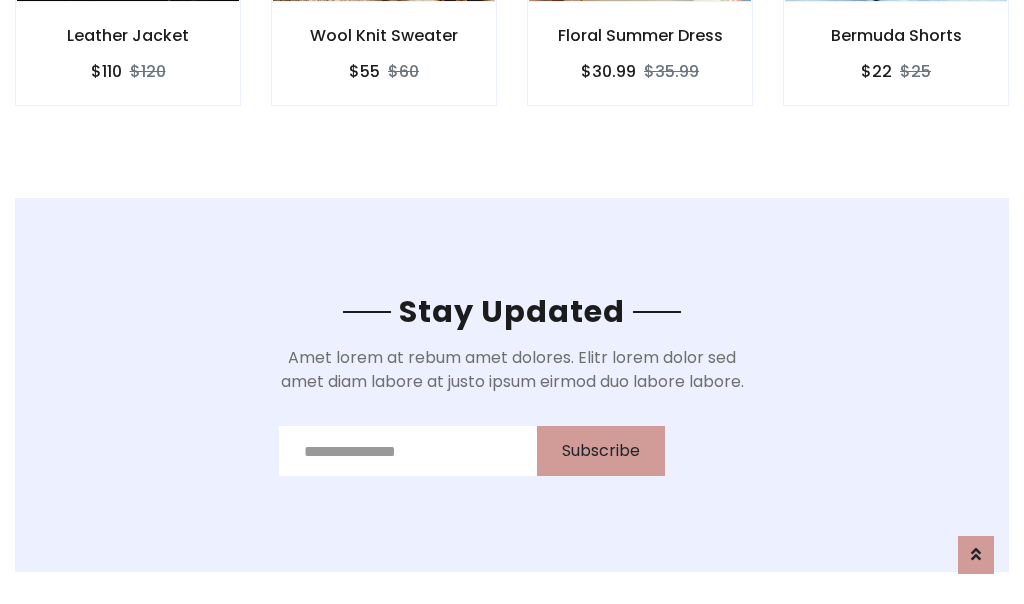 scroll, scrollTop: 0, scrollLeft: 0, axis: both 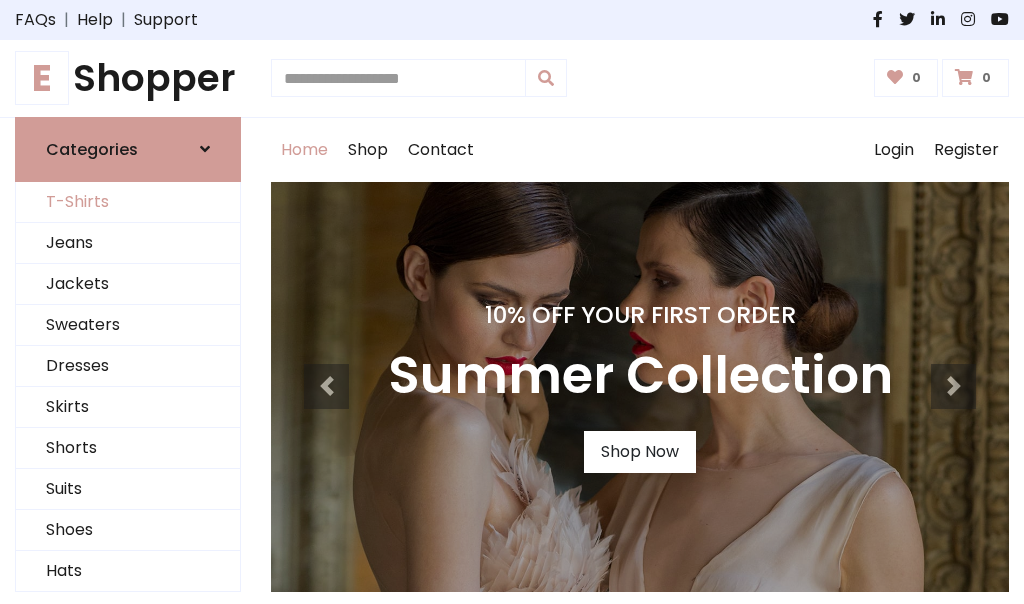 click on "T-Shirts" at bounding box center [128, 202] 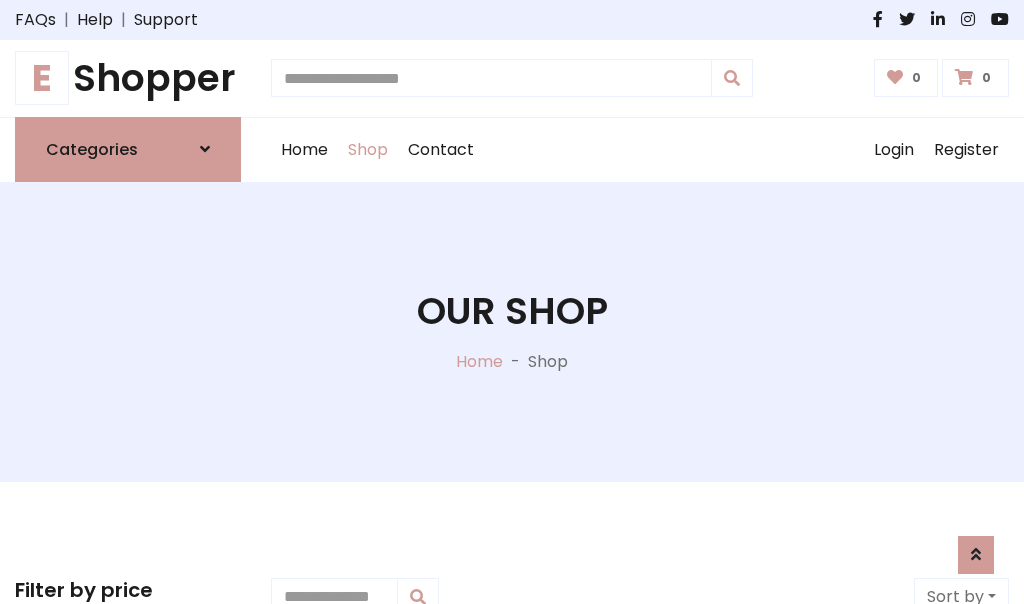 scroll, scrollTop: 485, scrollLeft: 0, axis: vertical 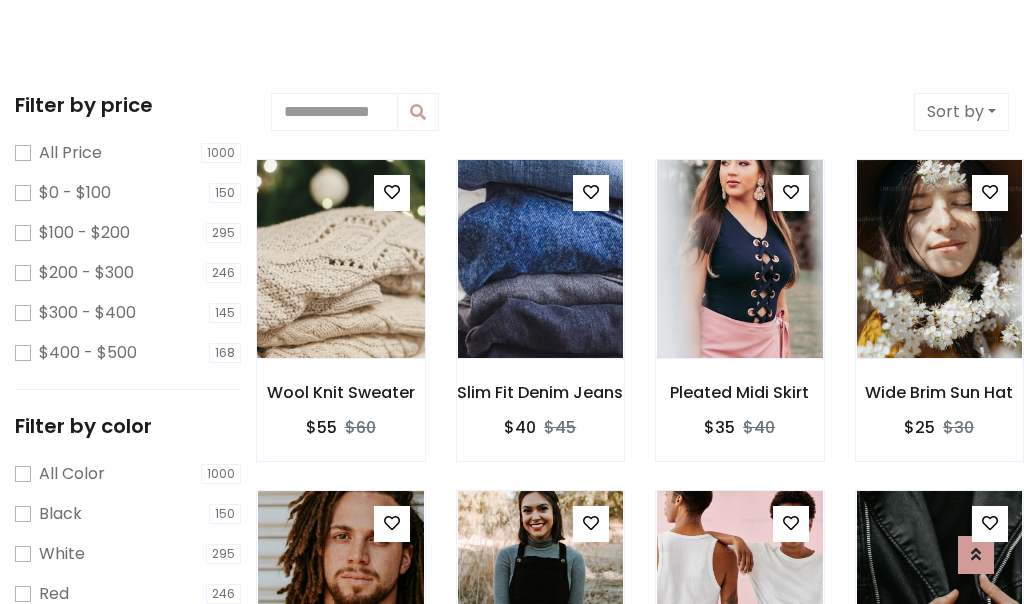 click at bounding box center (340, 259) 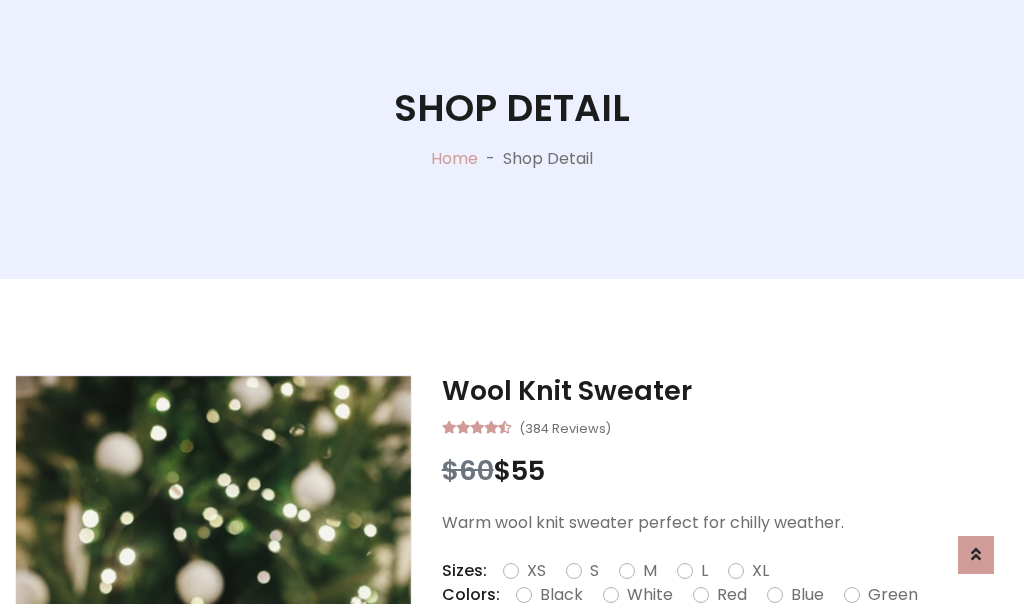 scroll, scrollTop: 365, scrollLeft: 0, axis: vertical 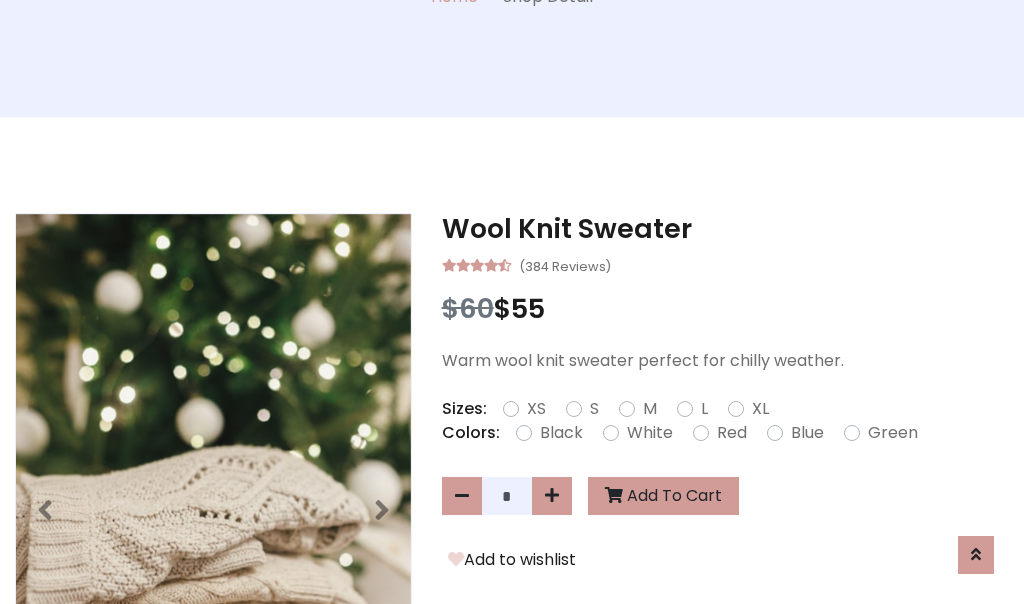 click on "XS" at bounding box center (536, 409) 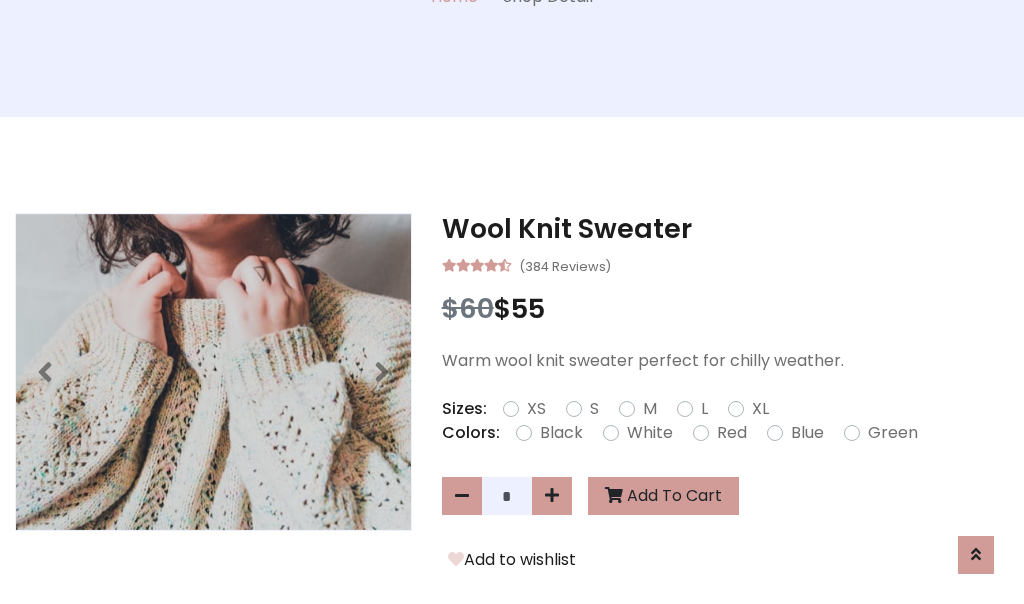 click on "White" at bounding box center (650, 433) 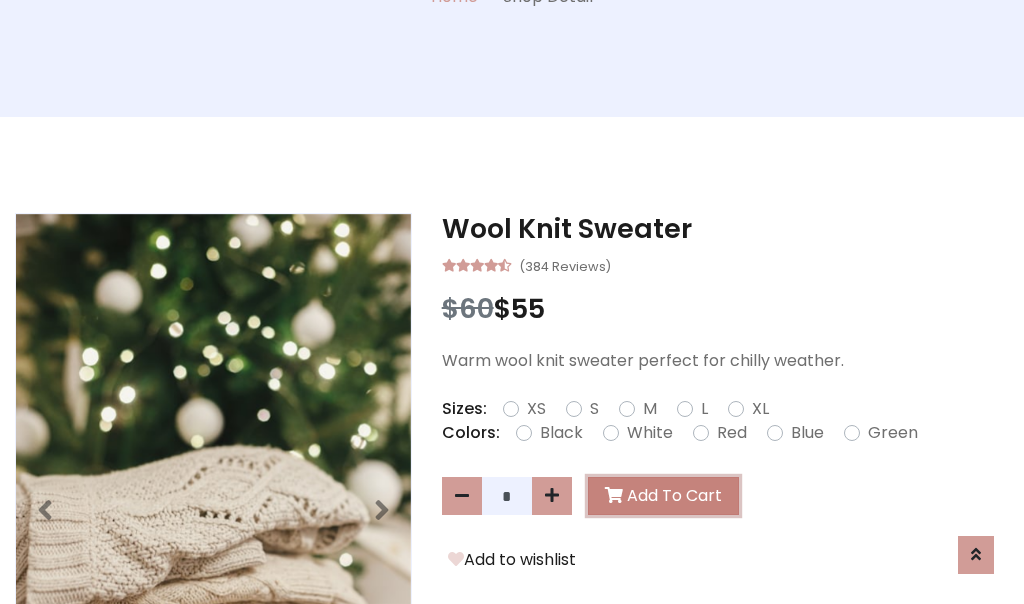 click on "Add To Cart" at bounding box center (663, 496) 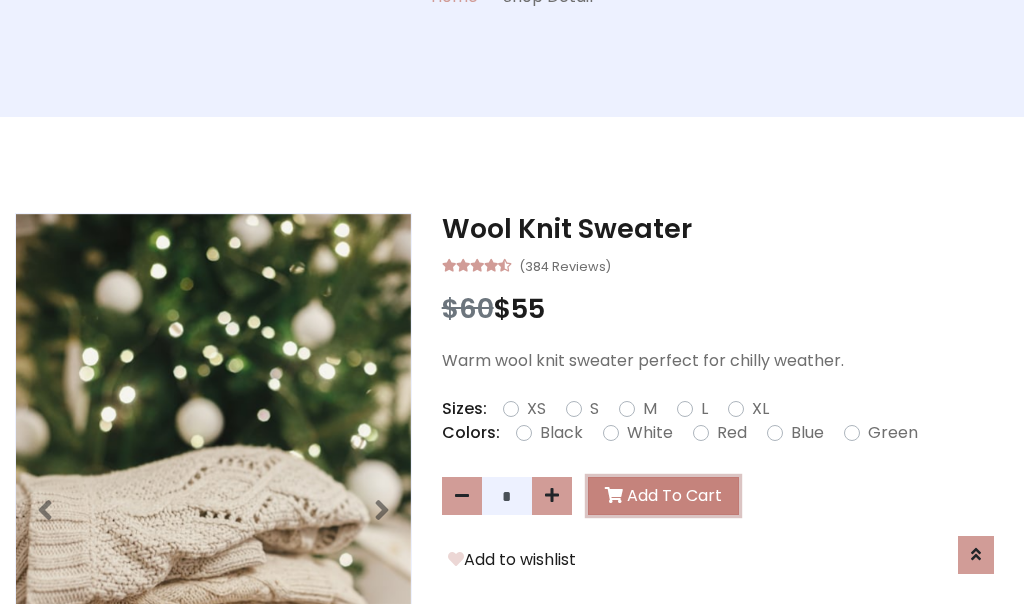 scroll, scrollTop: 0, scrollLeft: 0, axis: both 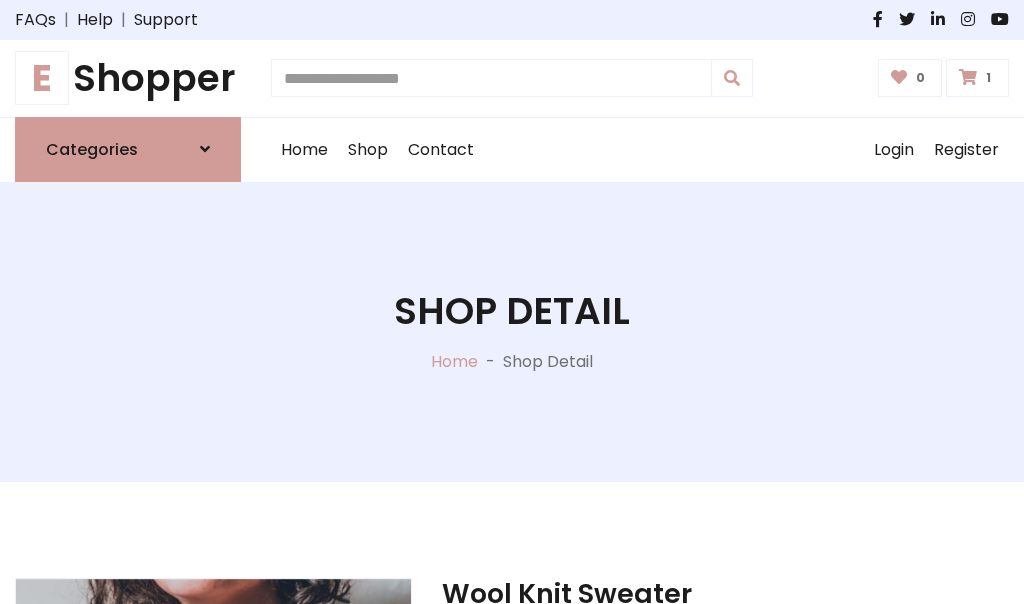 click at bounding box center [968, 77] 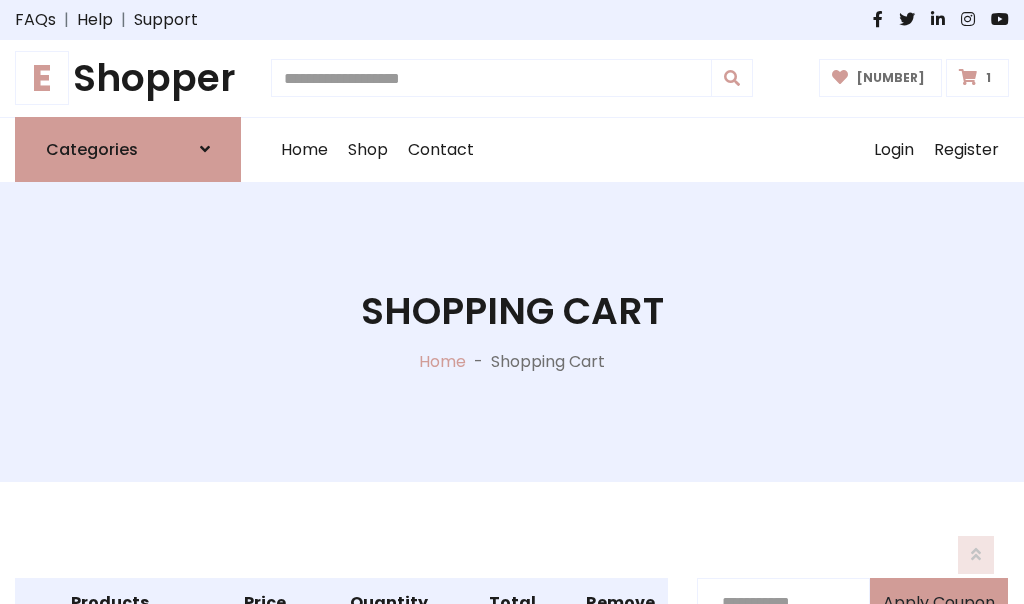 scroll, scrollTop: 468, scrollLeft: 0, axis: vertical 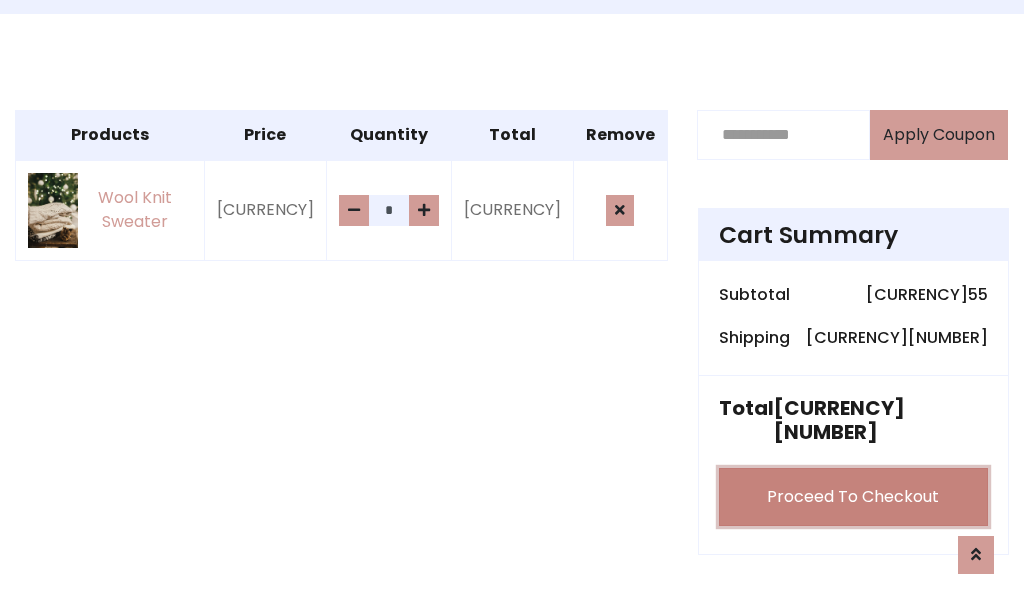 click on "Proceed To Checkout" at bounding box center (853, 473) 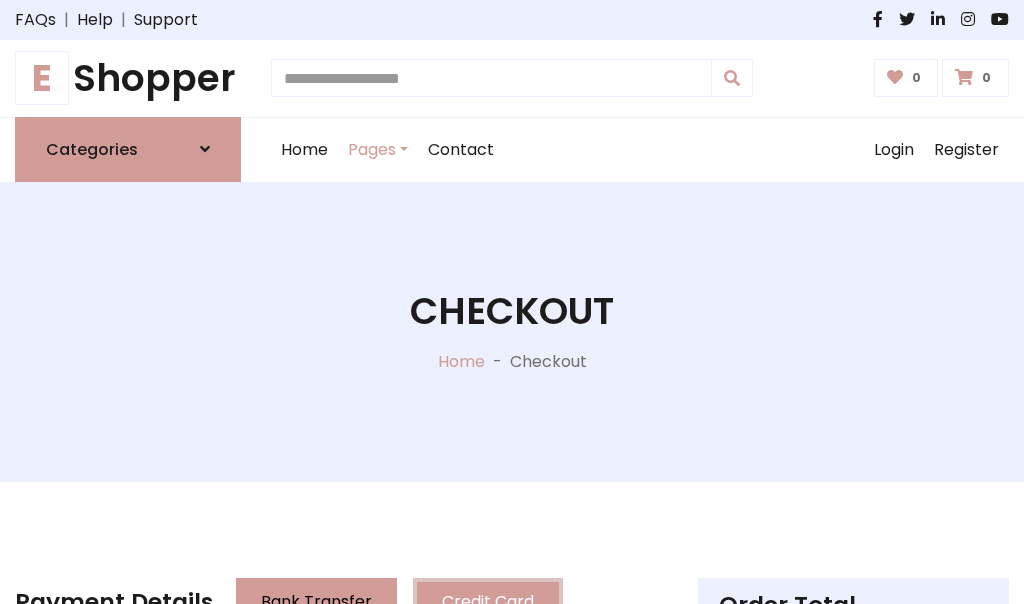 scroll, scrollTop: 0, scrollLeft: 0, axis: both 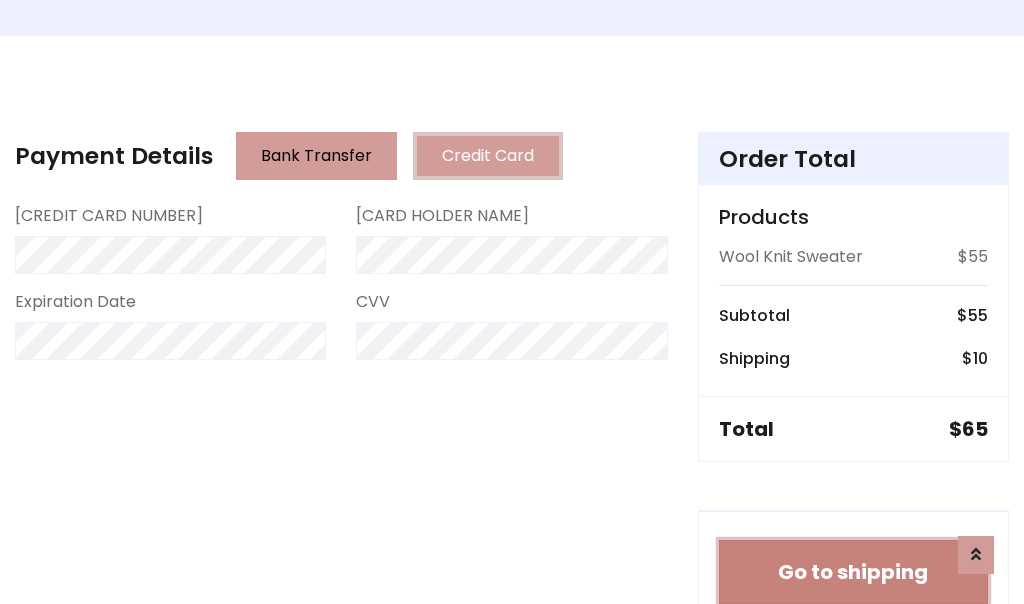 click on "Go to shipping" at bounding box center (853, 572) 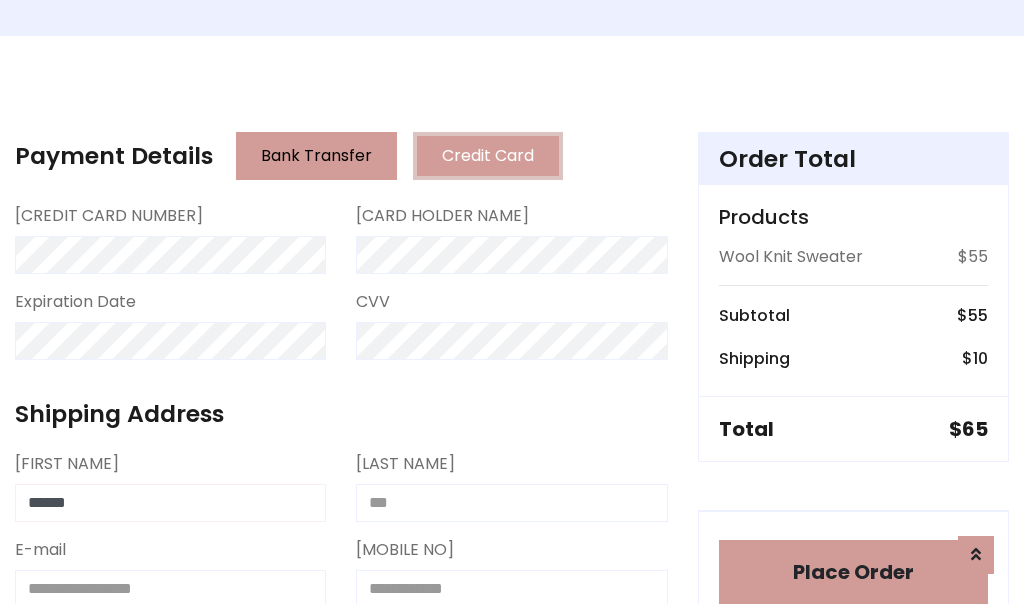 type on "******" 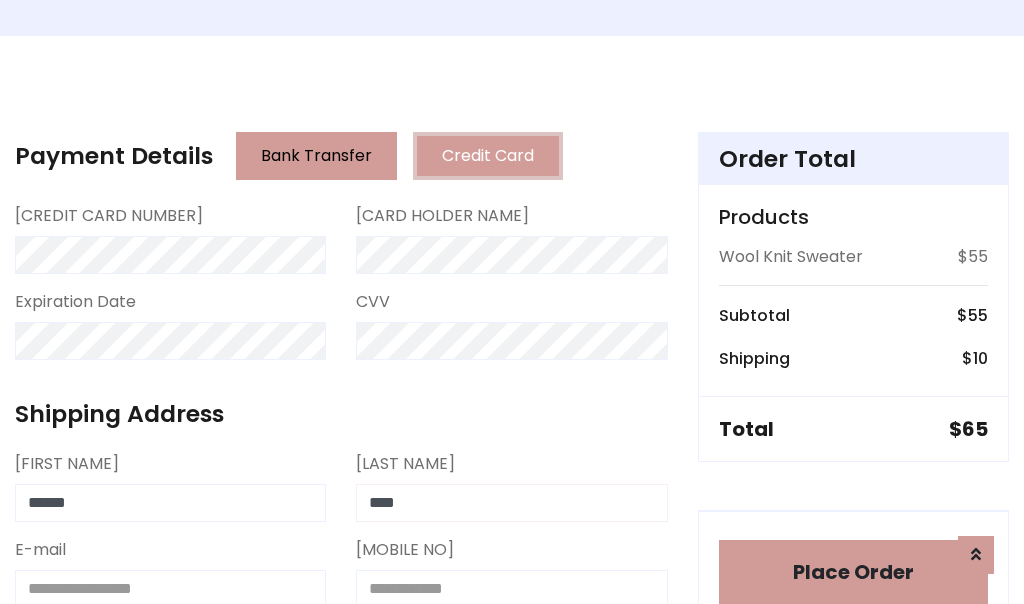 type on "****" 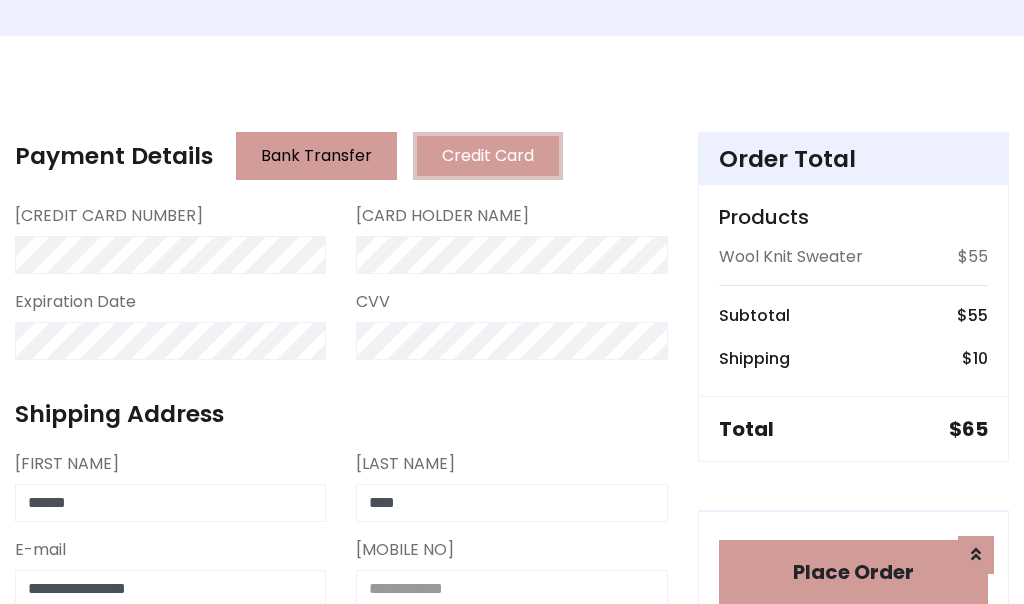 scroll, scrollTop: 450, scrollLeft: 0, axis: vertical 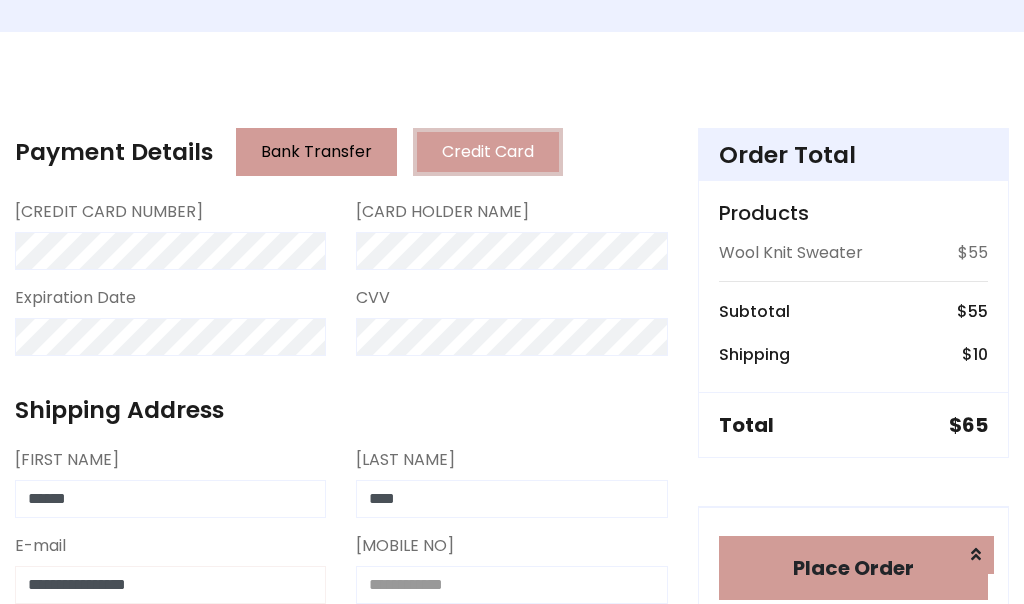type on "**********" 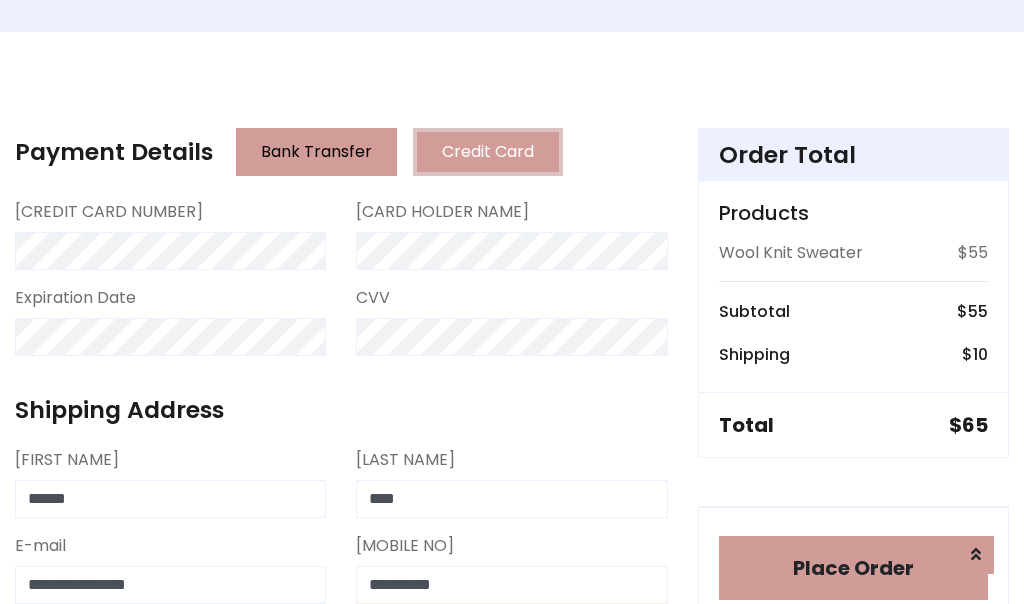 type on "**********" 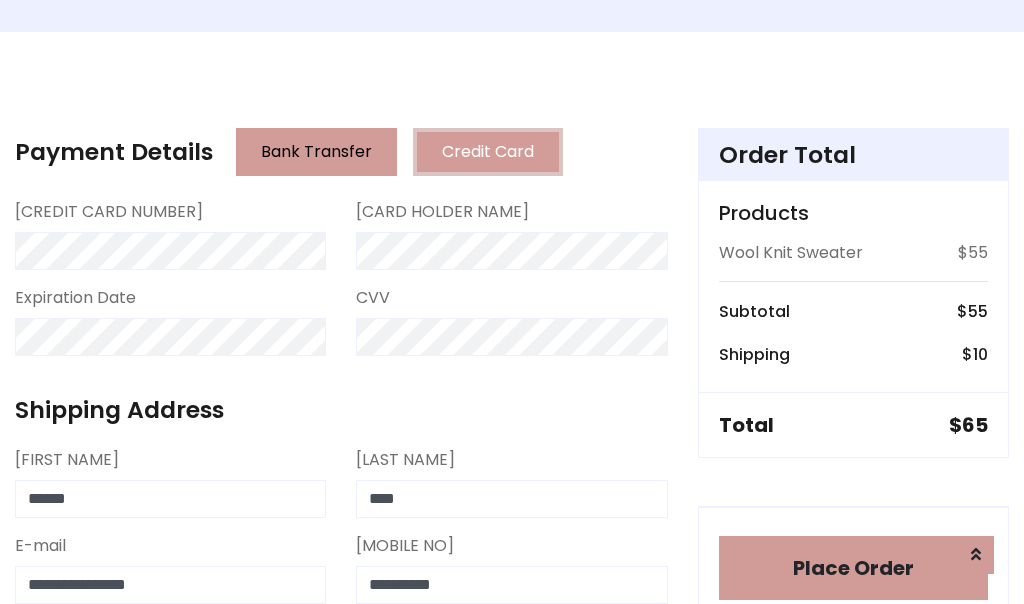 scroll, scrollTop: 819, scrollLeft: 0, axis: vertical 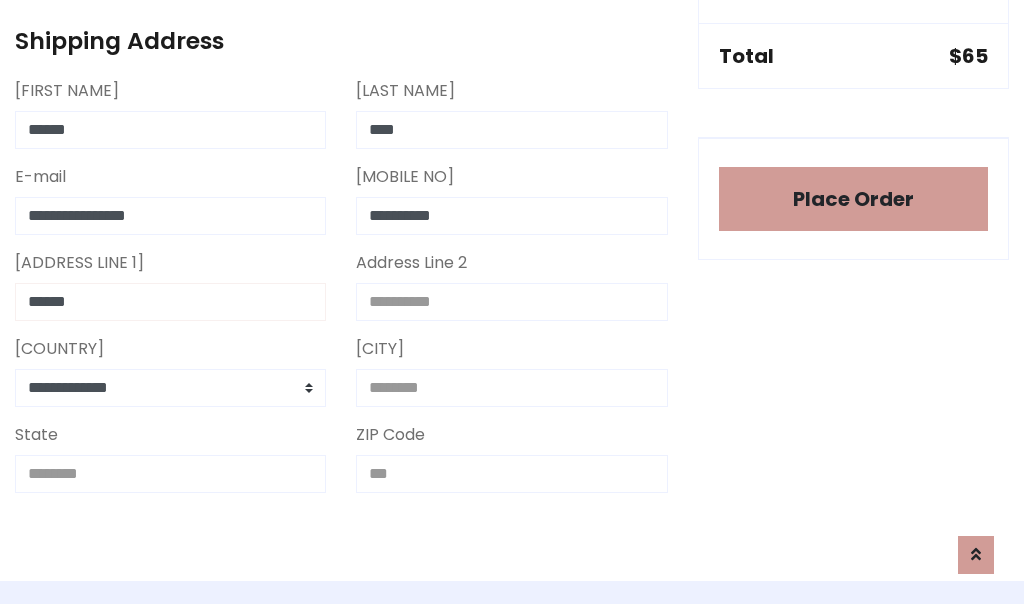 type on "******" 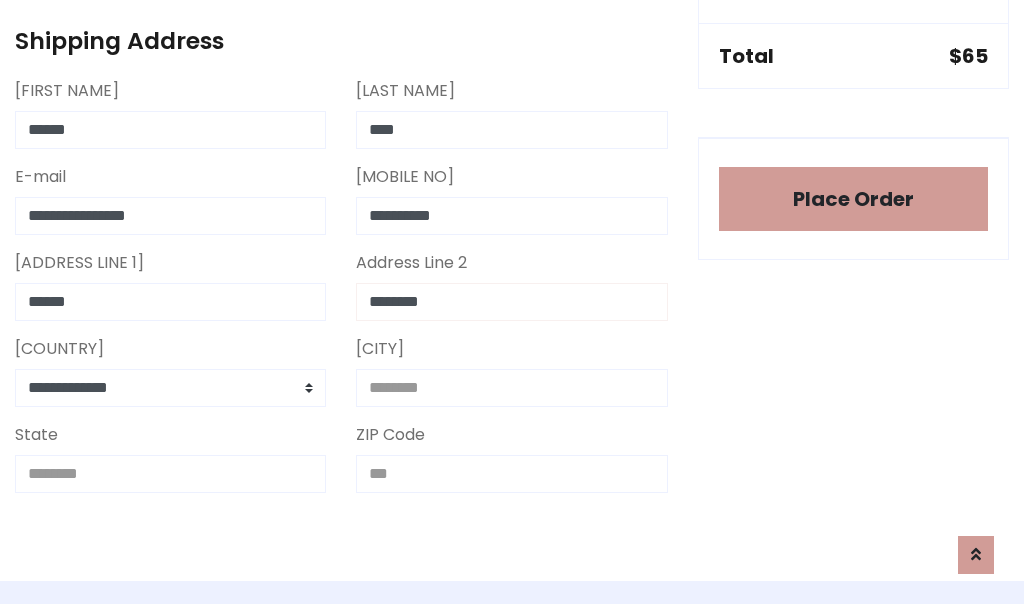 type on "********" 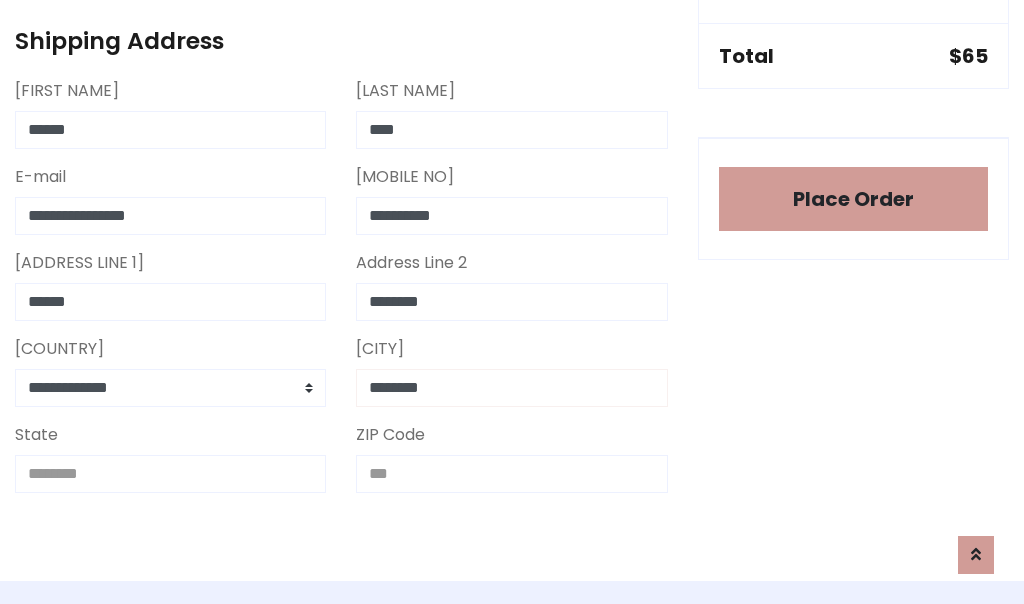 type on "********" 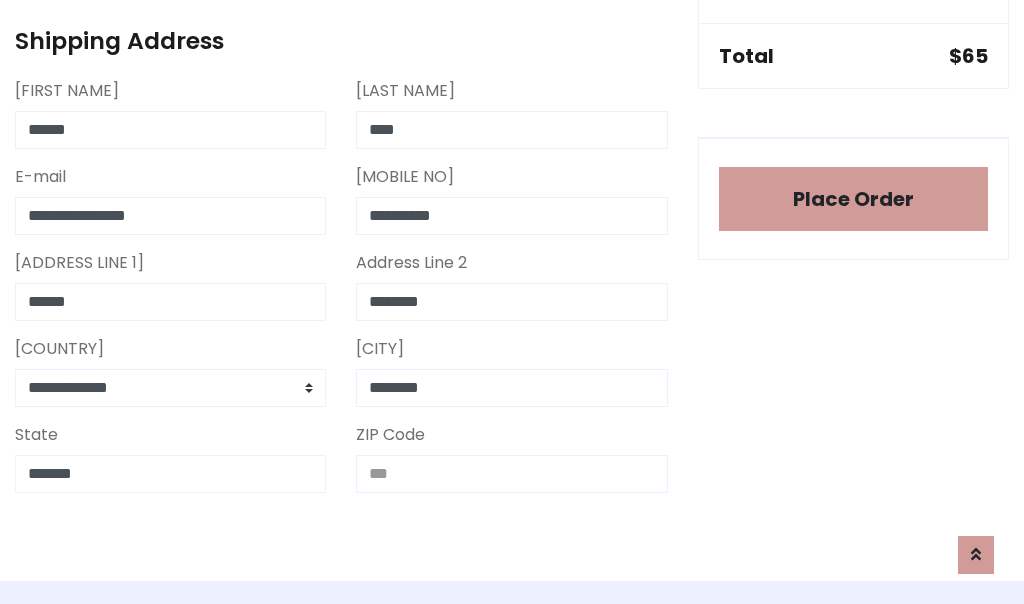 type on "*******" 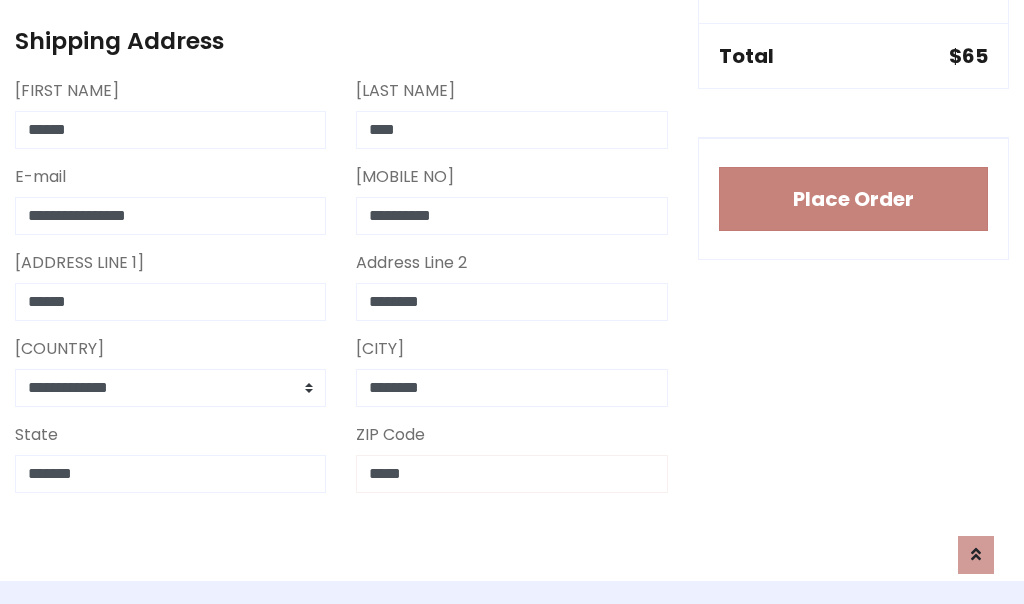 type on "*****" 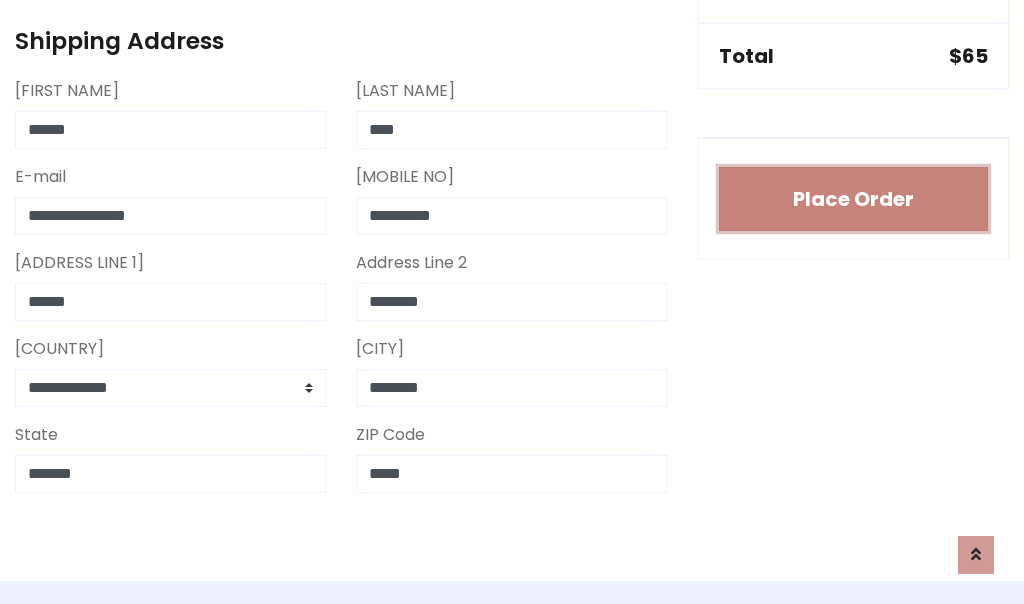 click on "Place Order" at bounding box center [853, 199] 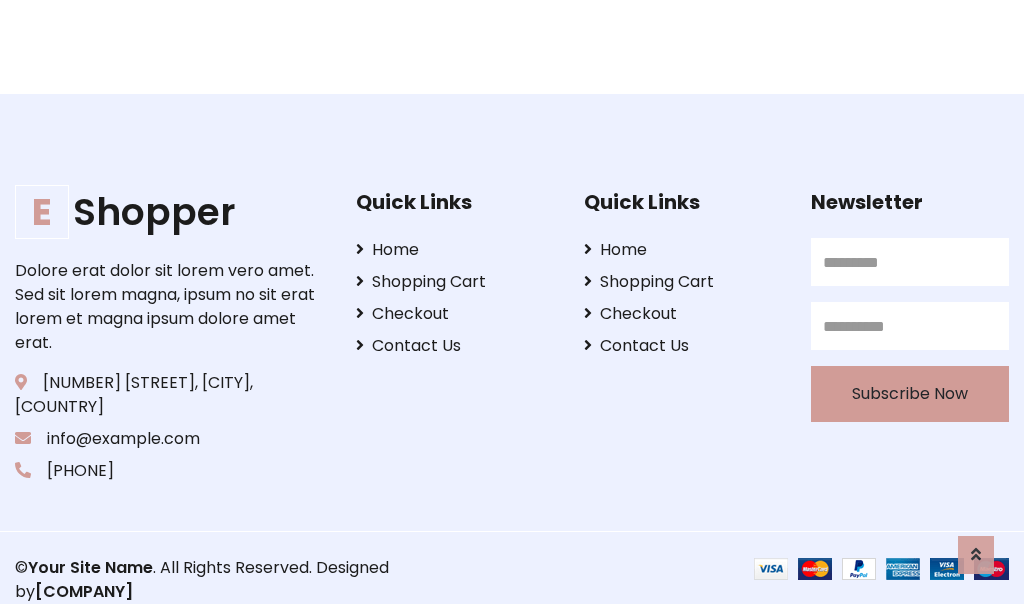 scroll, scrollTop: 0, scrollLeft: 0, axis: both 